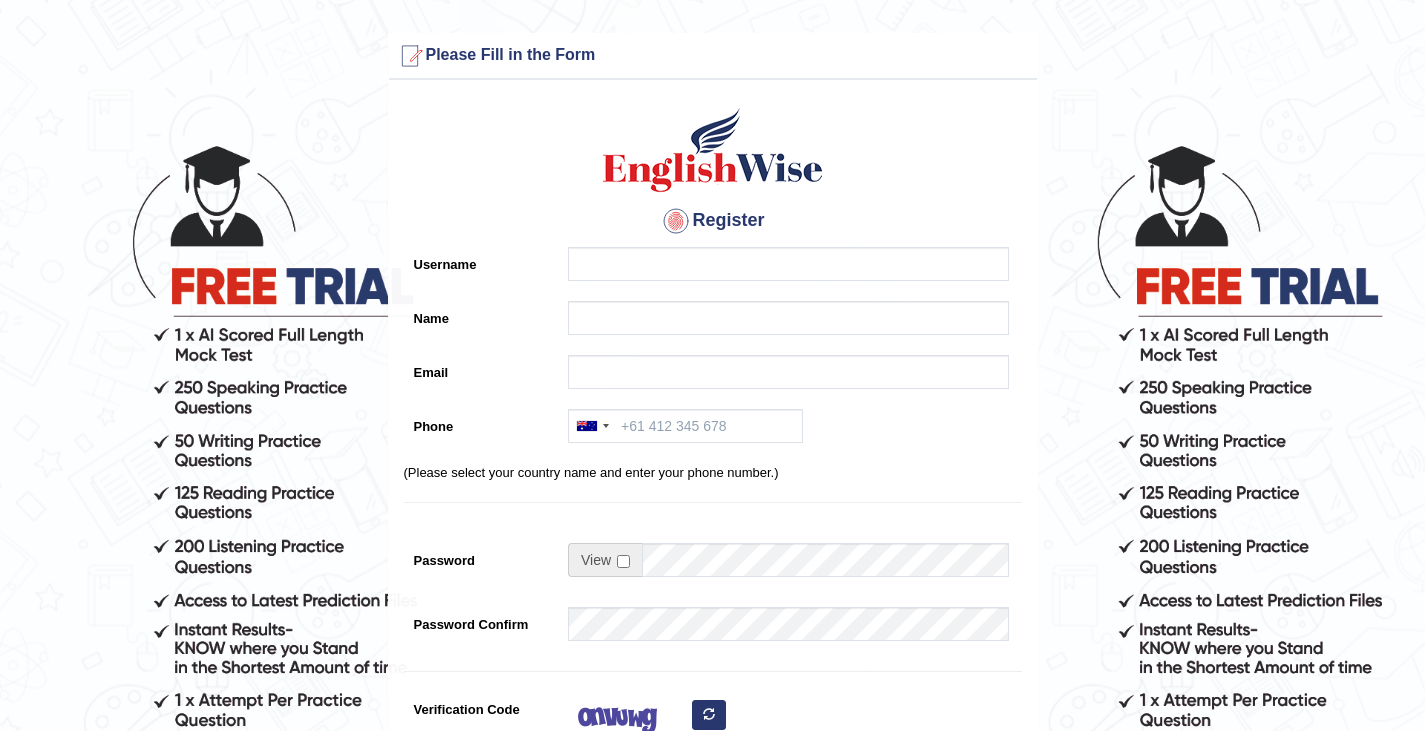 scroll, scrollTop: 0, scrollLeft: 0, axis: both 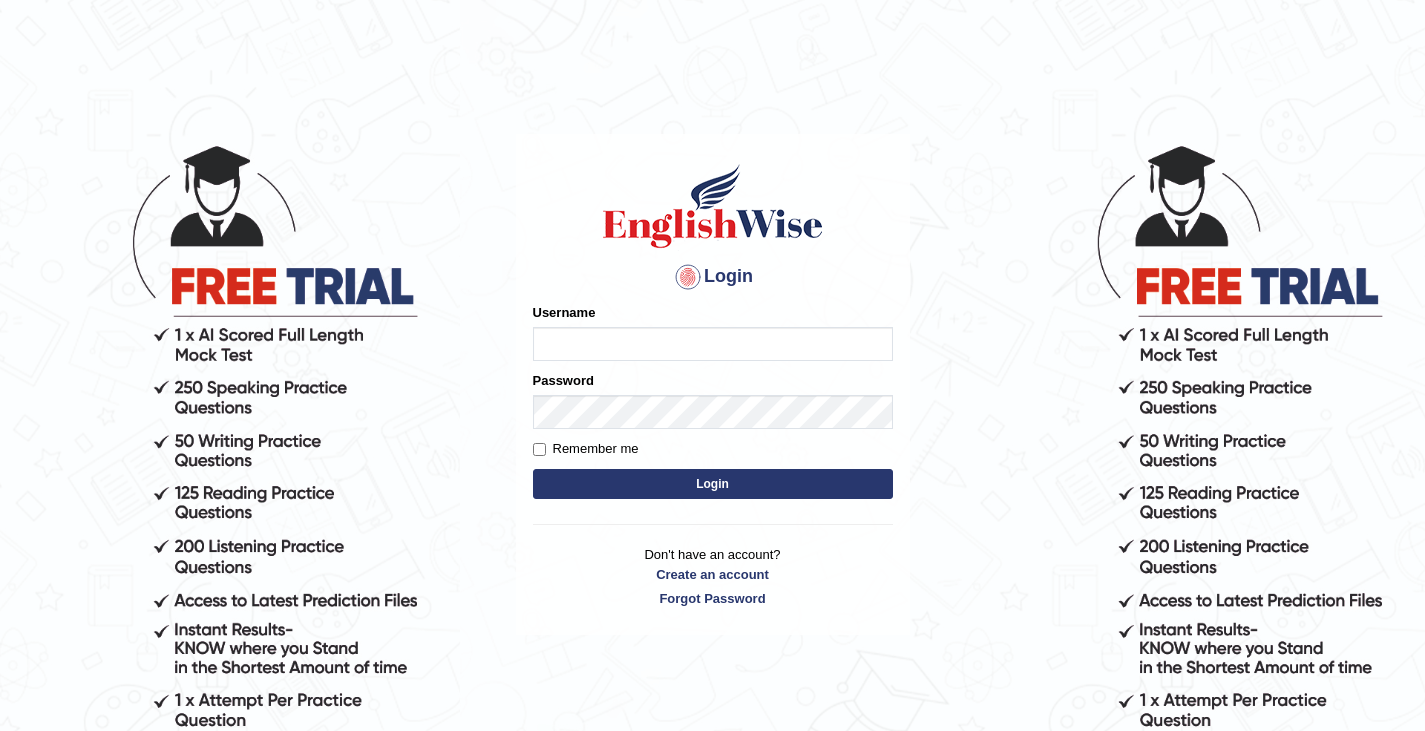 type on "[PHONE]" 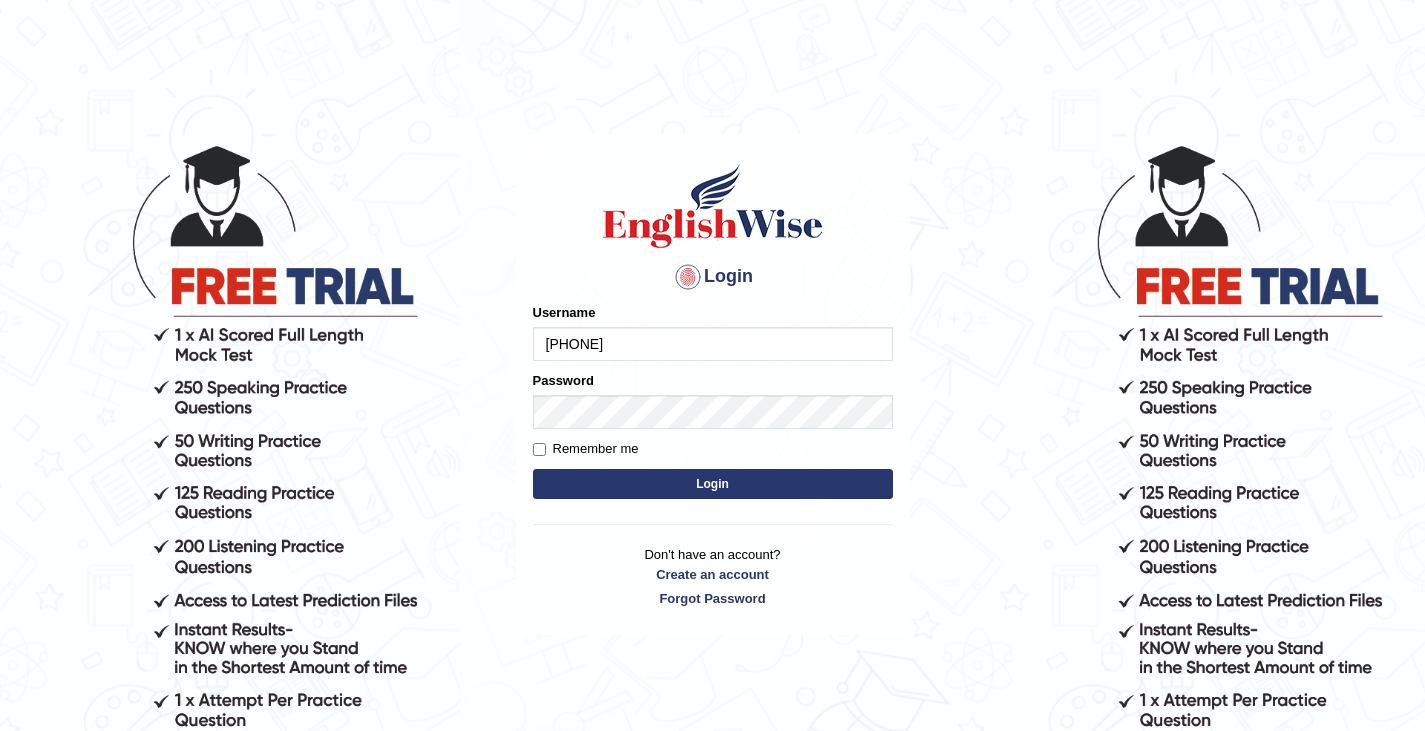 click on "Login" at bounding box center (713, 484) 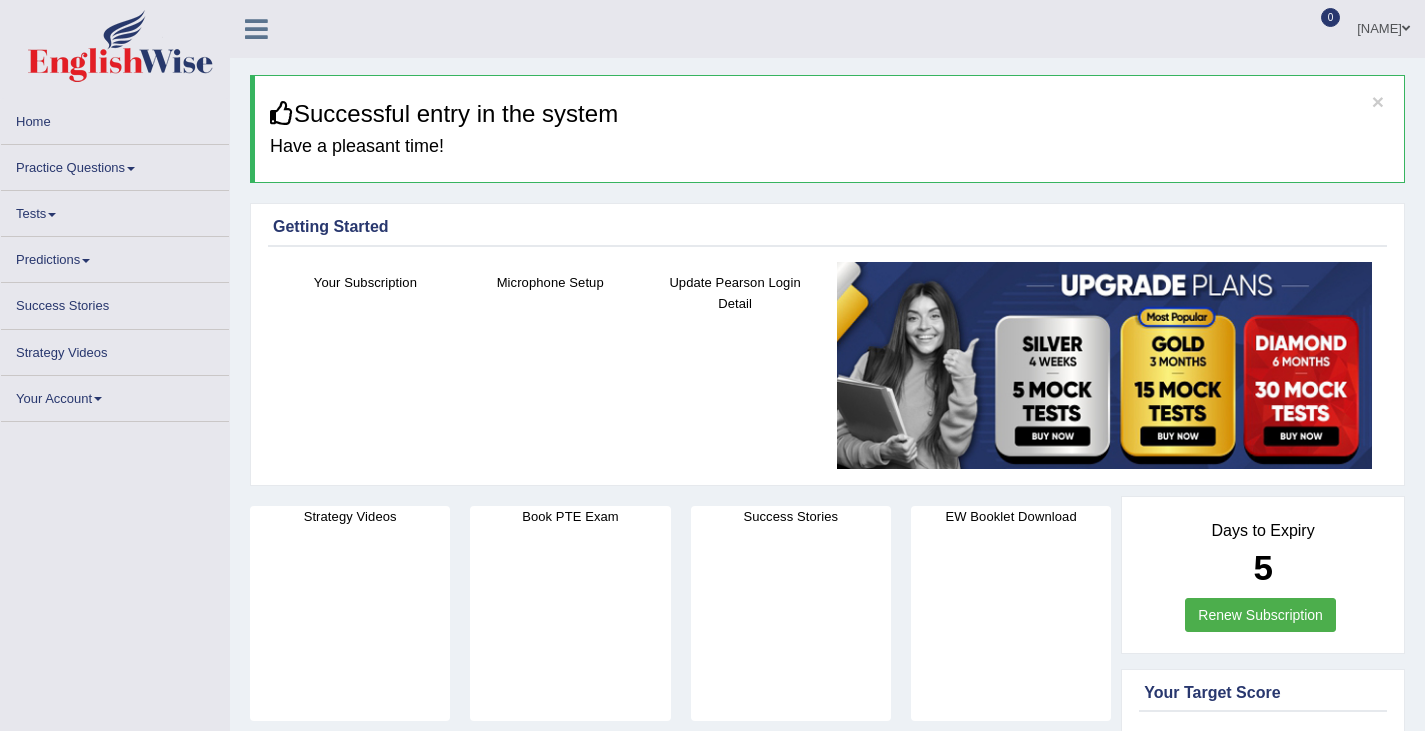 scroll, scrollTop: 0, scrollLeft: 0, axis: both 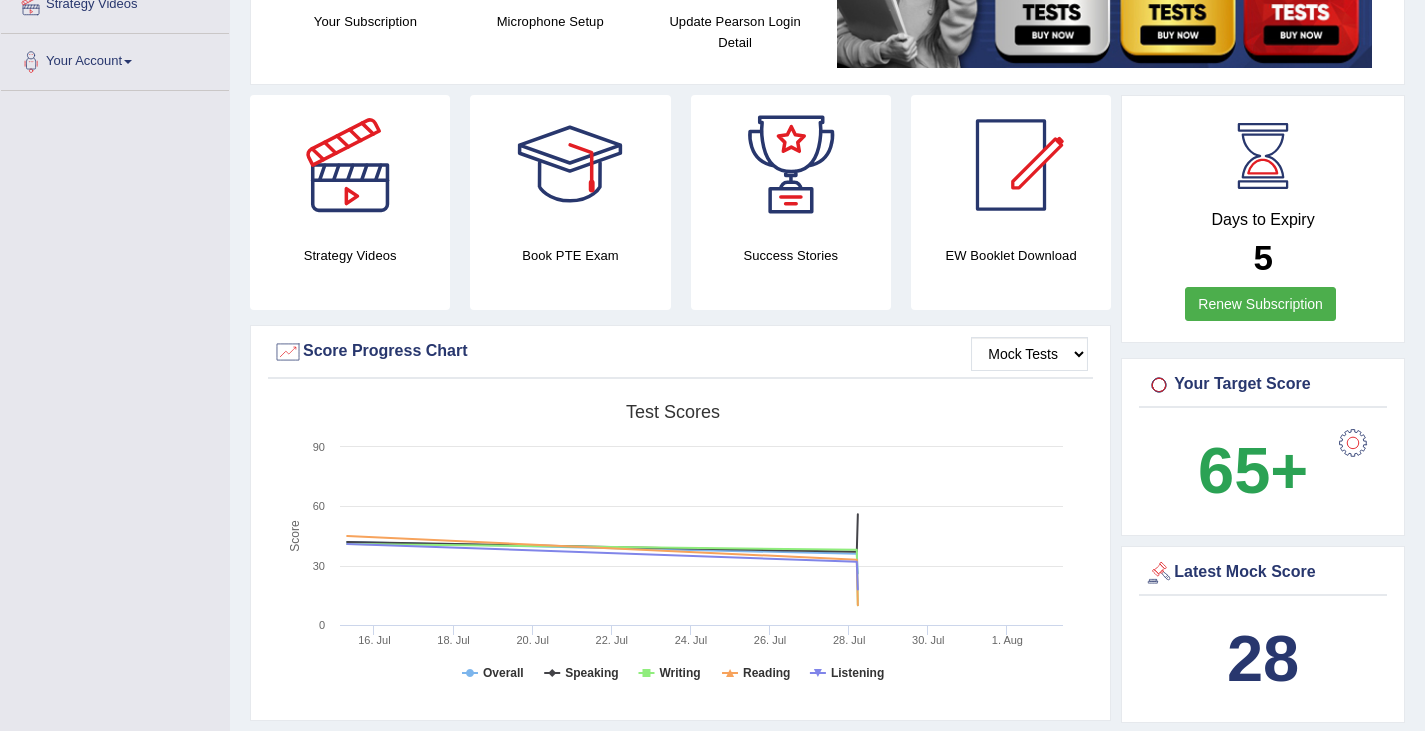 click on "Renew Subscription" at bounding box center [1260, 304] 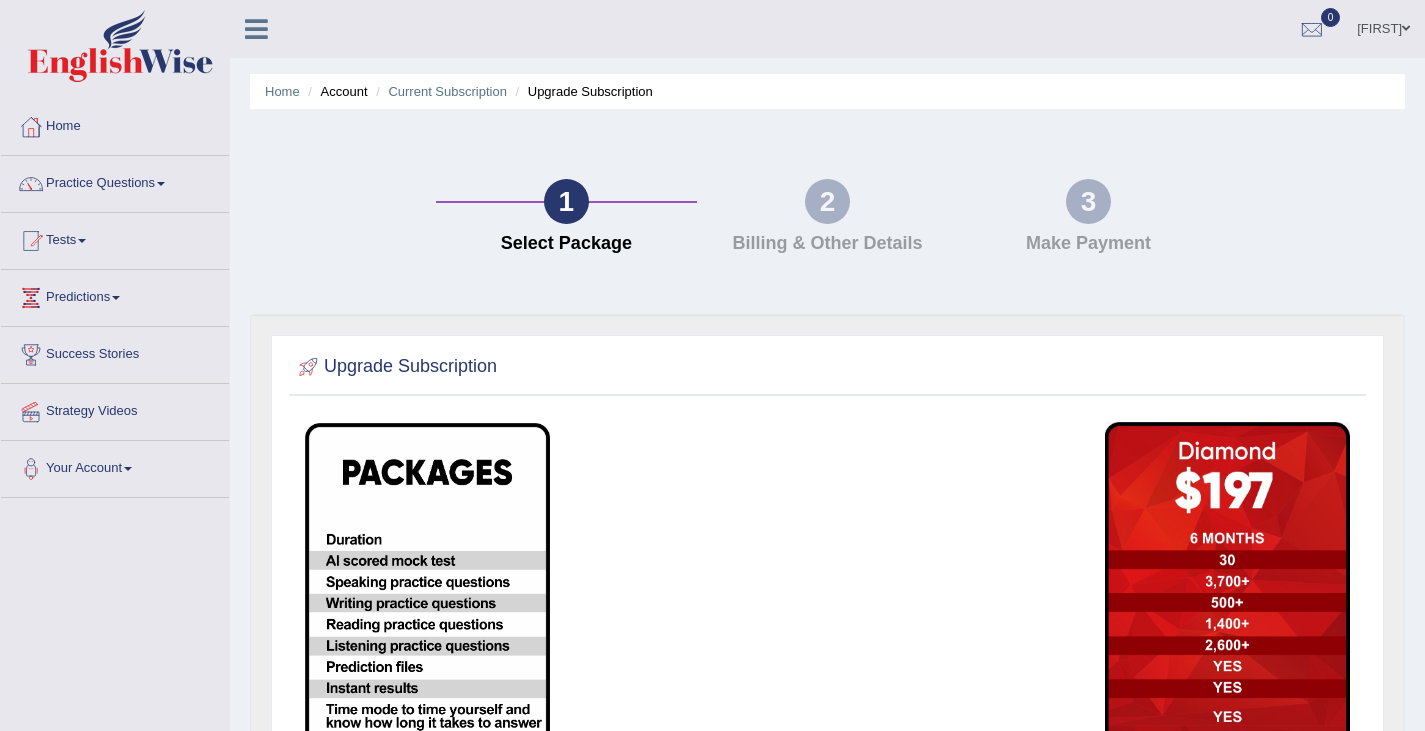scroll, scrollTop: 0, scrollLeft: 0, axis: both 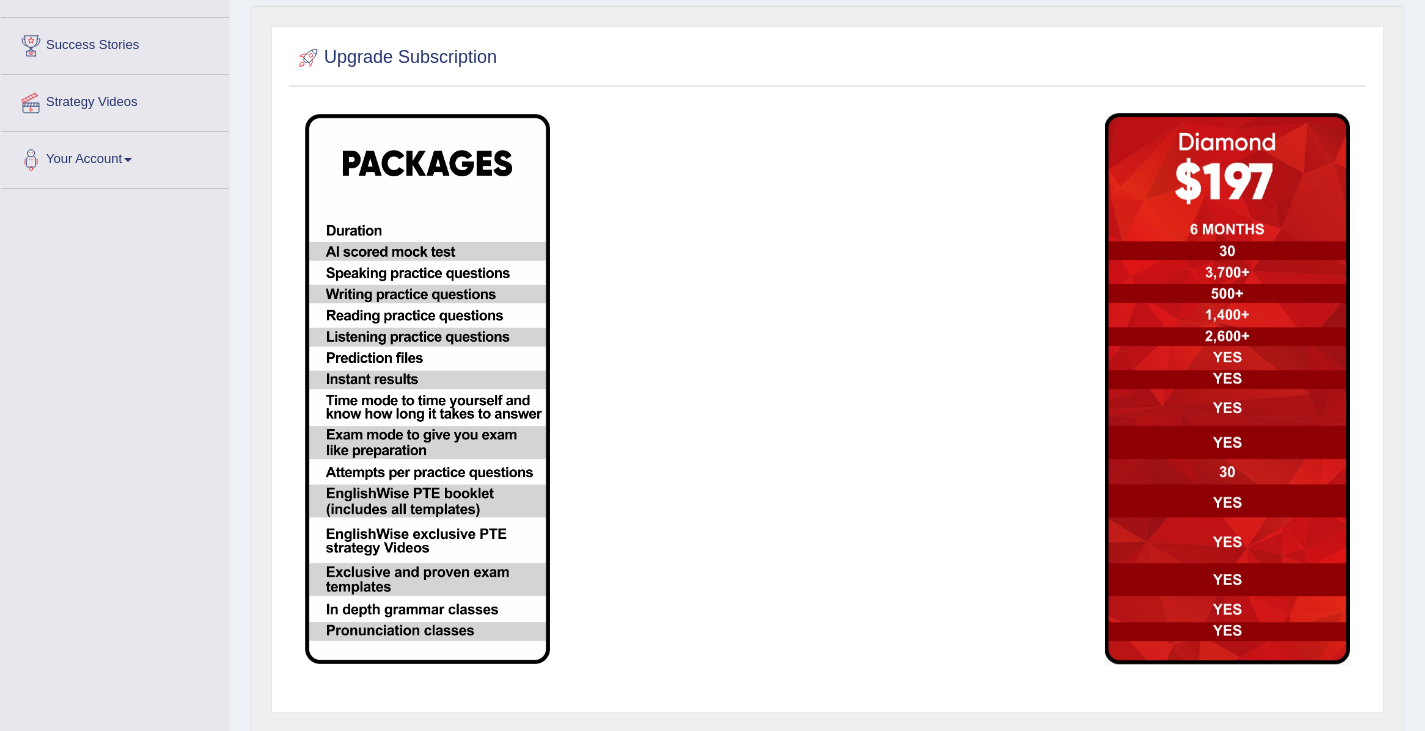click at bounding box center (427, 389) 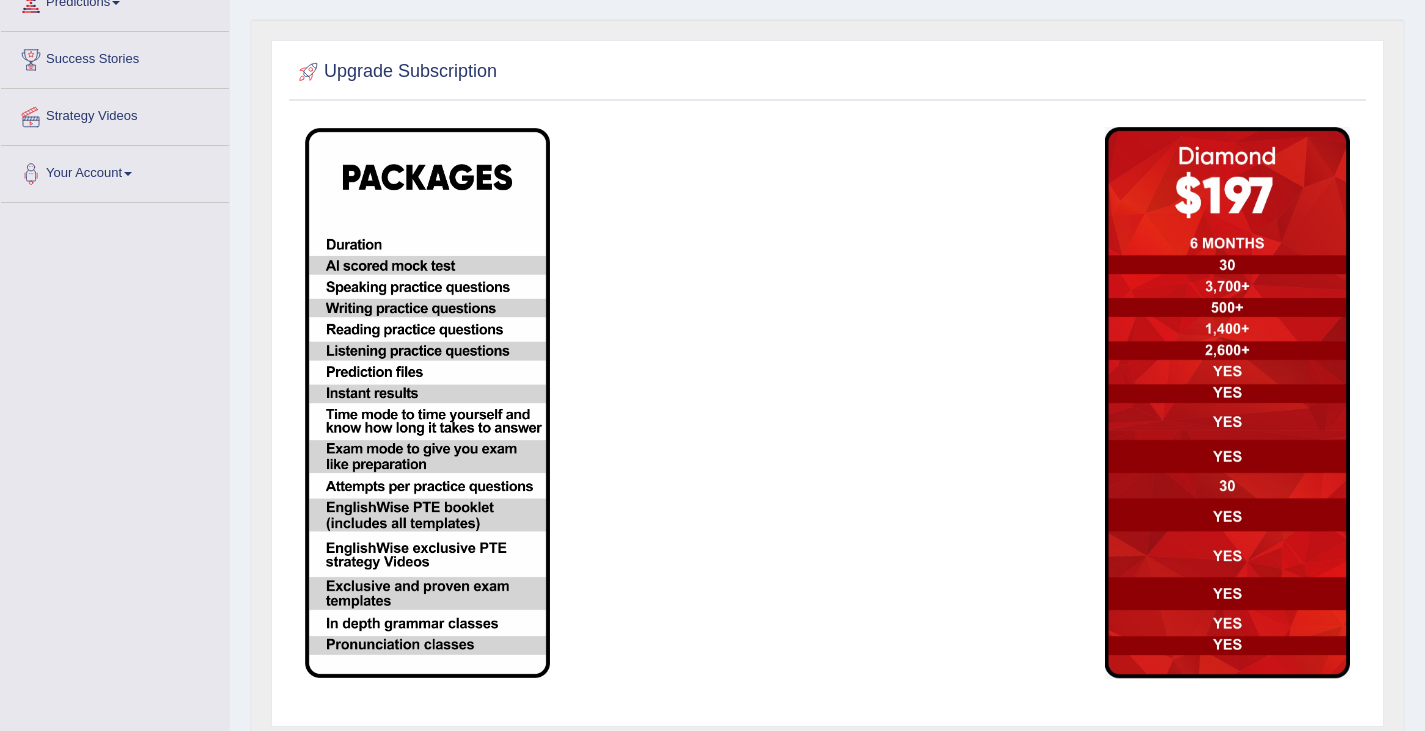 scroll, scrollTop: 397, scrollLeft: 0, axis: vertical 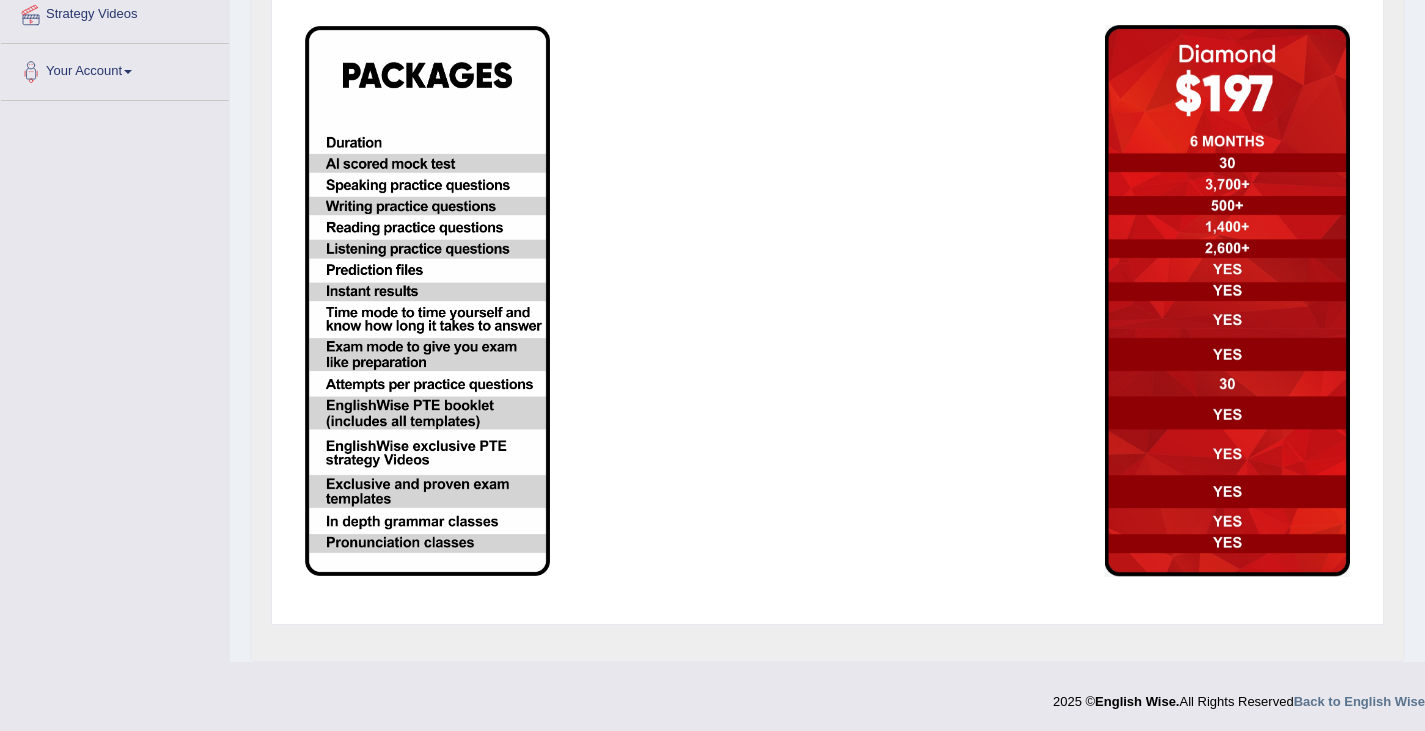 click at bounding box center [1227, 301] 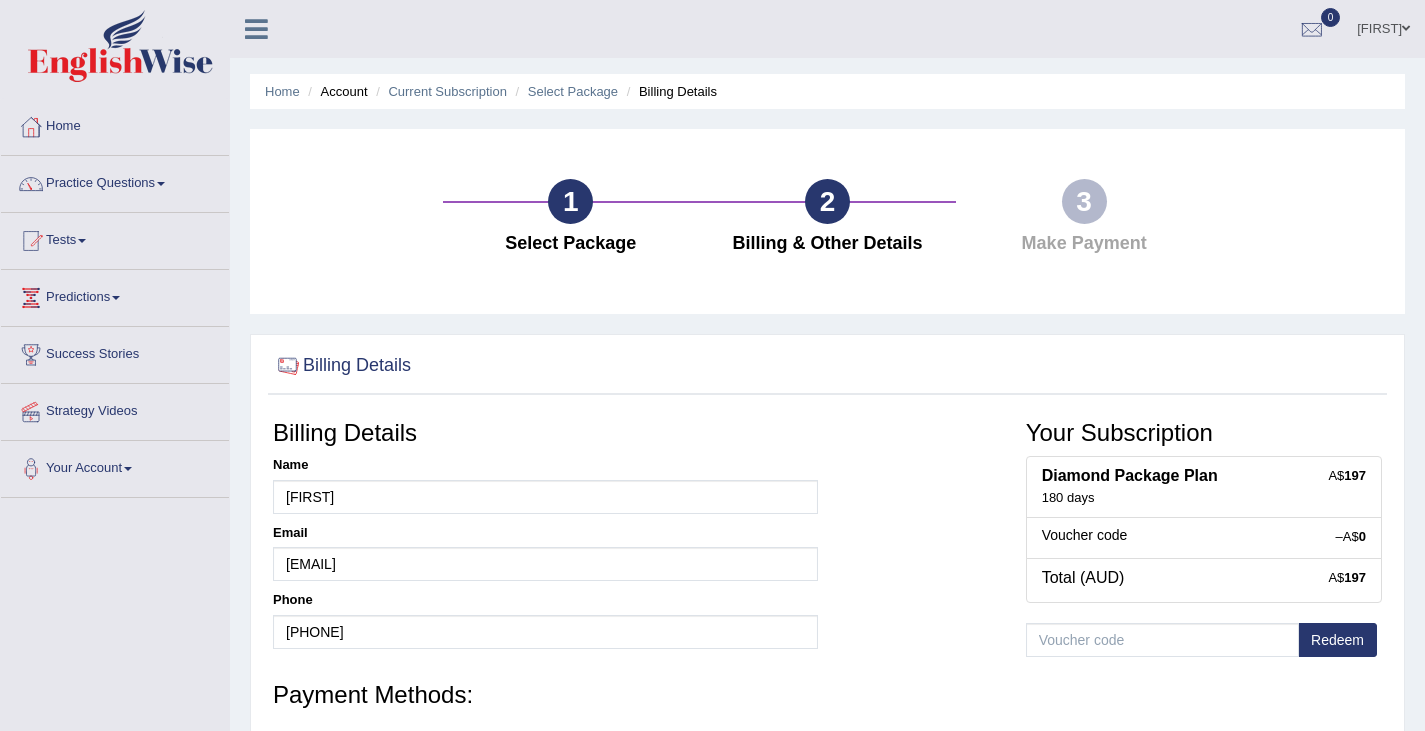 scroll, scrollTop: 89, scrollLeft: 0, axis: vertical 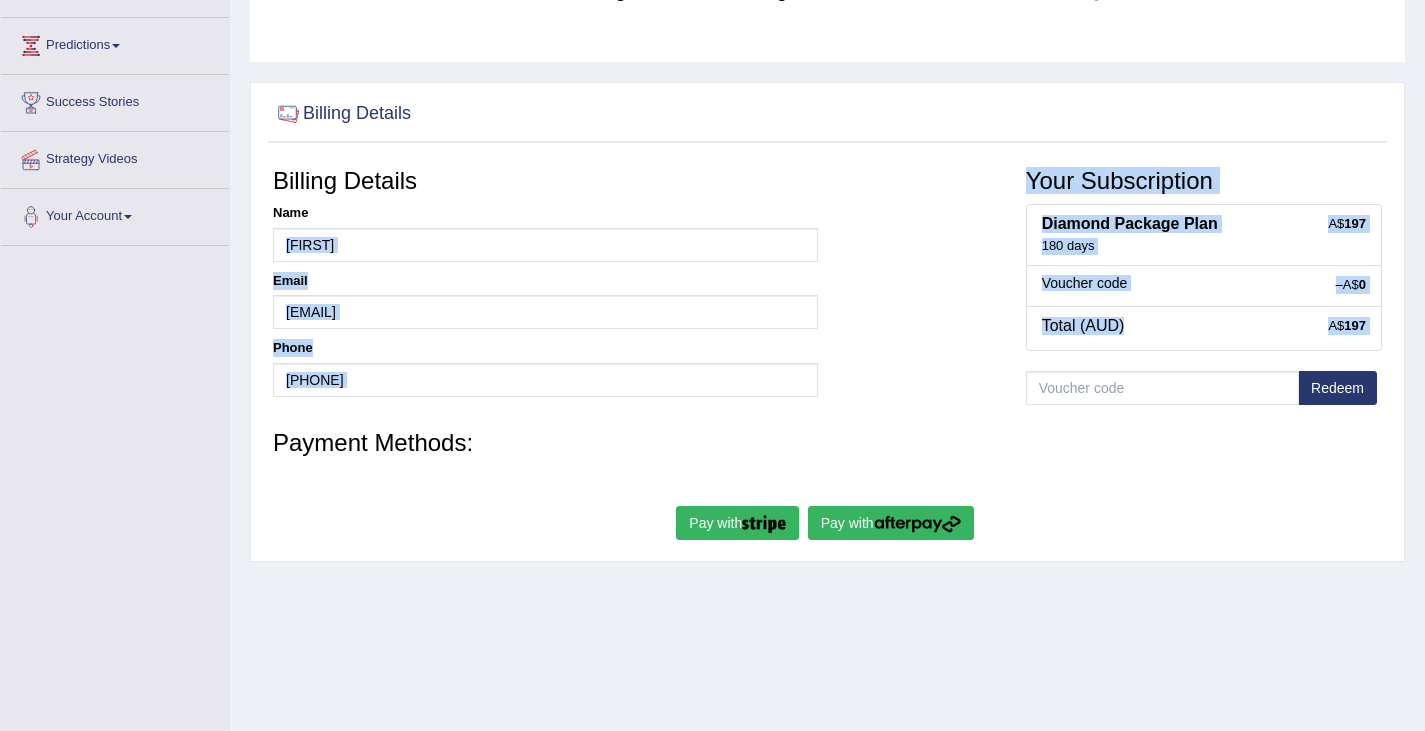 drag, startPoint x: 0, startPoint y: 0, endPoint x: 834, endPoint y: 216, distance: 861.5173 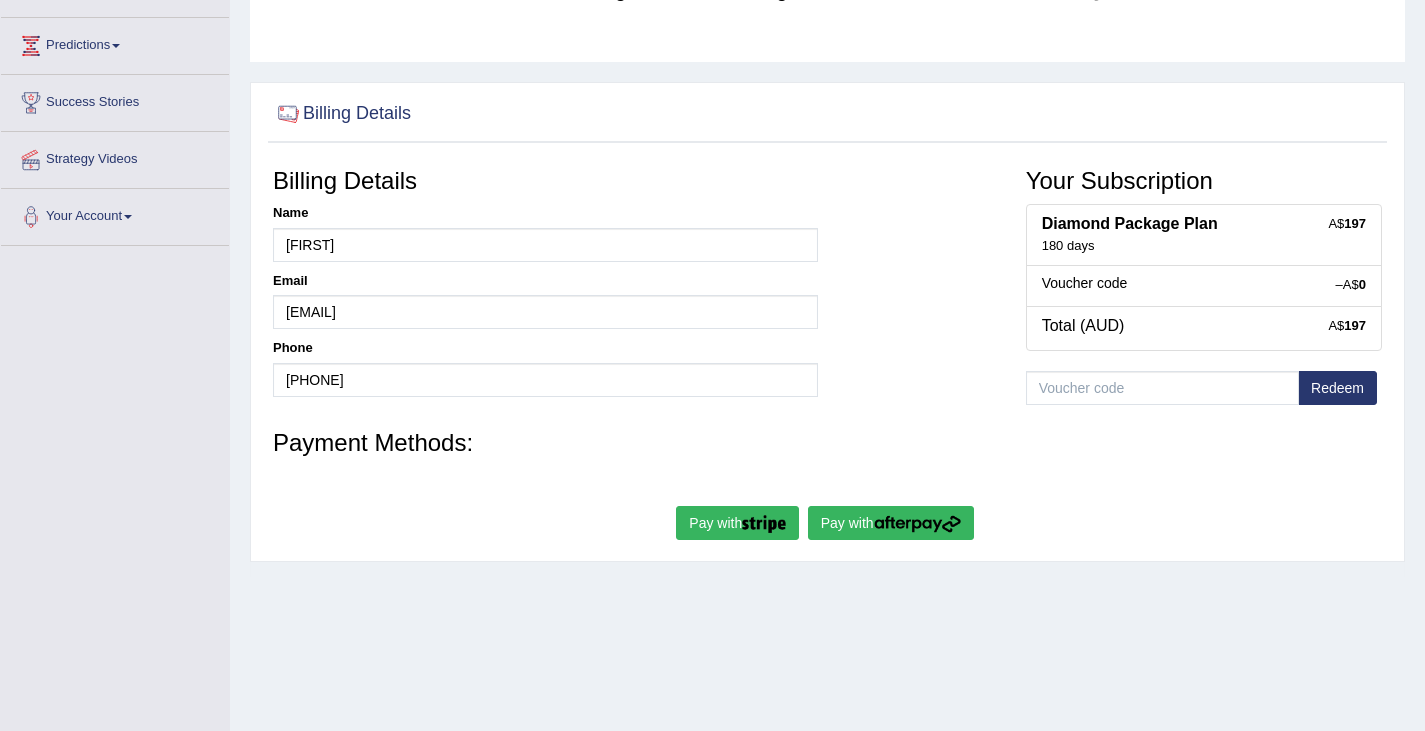 click on "Billing Details
Billing Details
Name
Ju-Hye
Email
may.j.hwang@gmail.com
Phone
+61466609749
Your Subscription
A$  197
Diamond Package Plan
180 days
–A$  0
Voucher code
A$  197
Total (AUD)
Redeem
Payment Methods:
Pay with  			 Pay with" at bounding box center [827, 322] 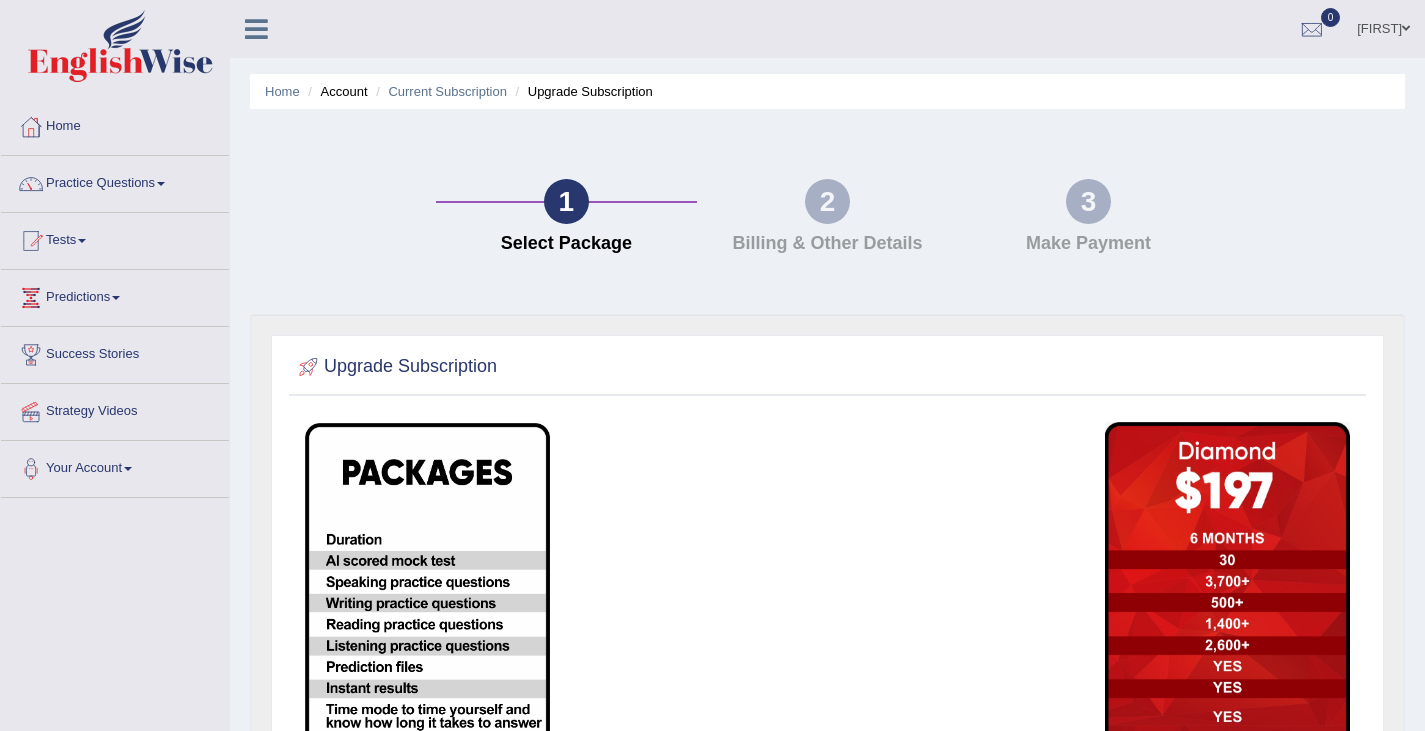 scroll, scrollTop: 397, scrollLeft: 0, axis: vertical 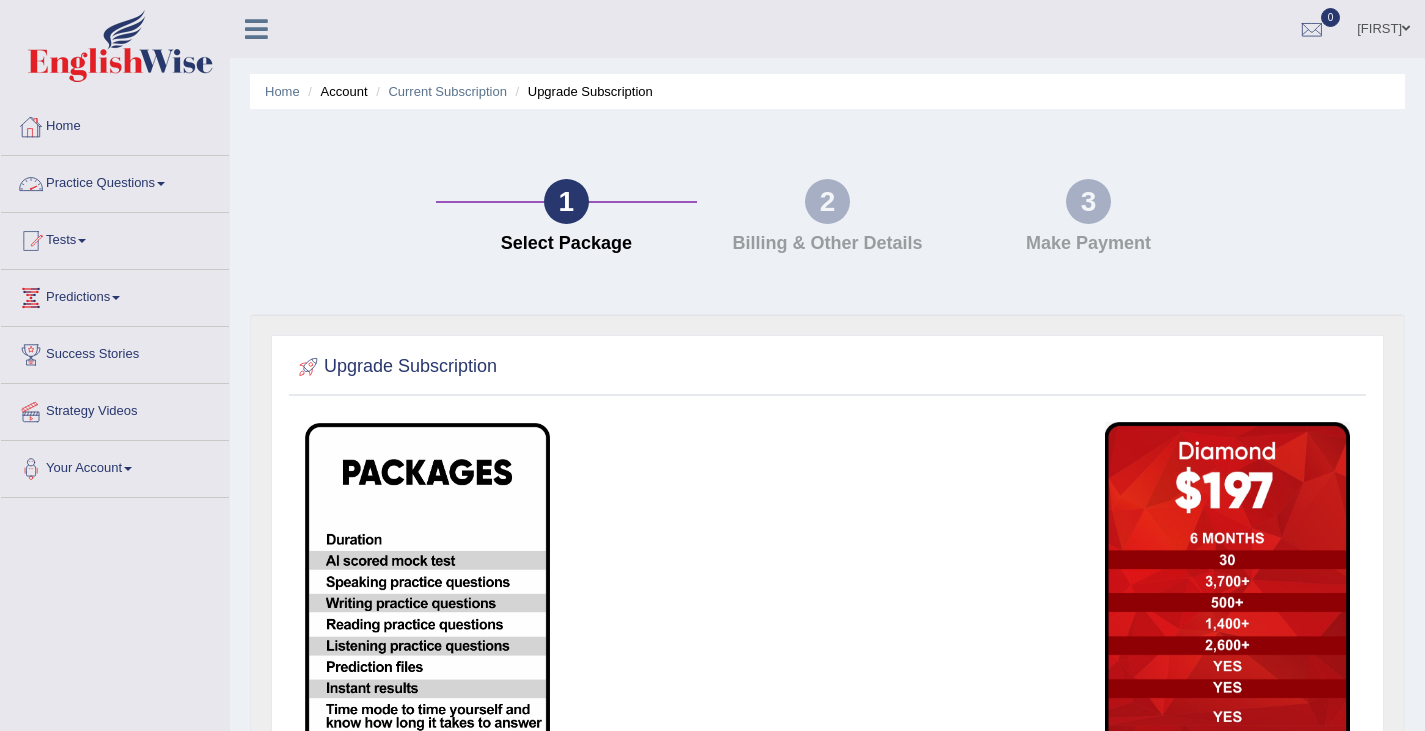 click on "Practice Questions" at bounding box center [115, 181] 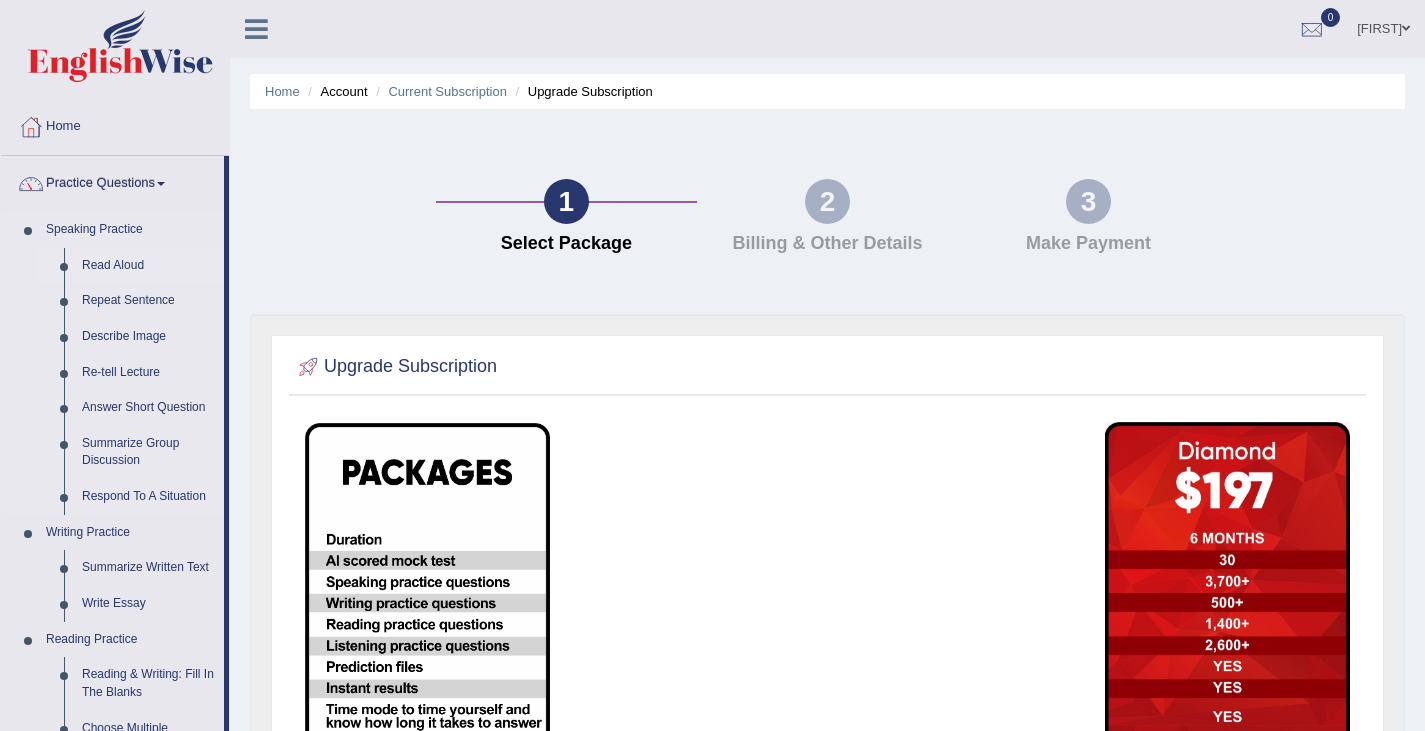 click on "Read Aloud" at bounding box center (148, 266) 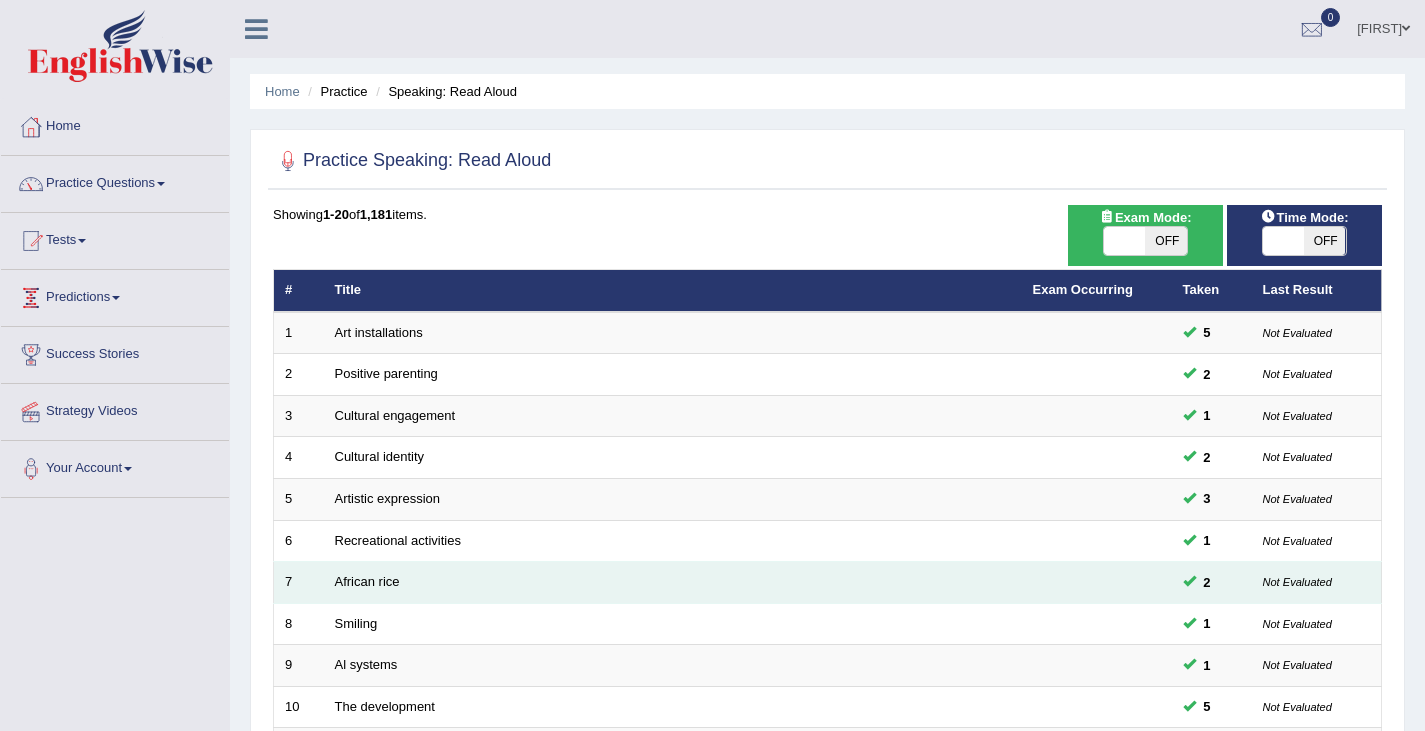 scroll, scrollTop: 0, scrollLeft: 0, axis: both 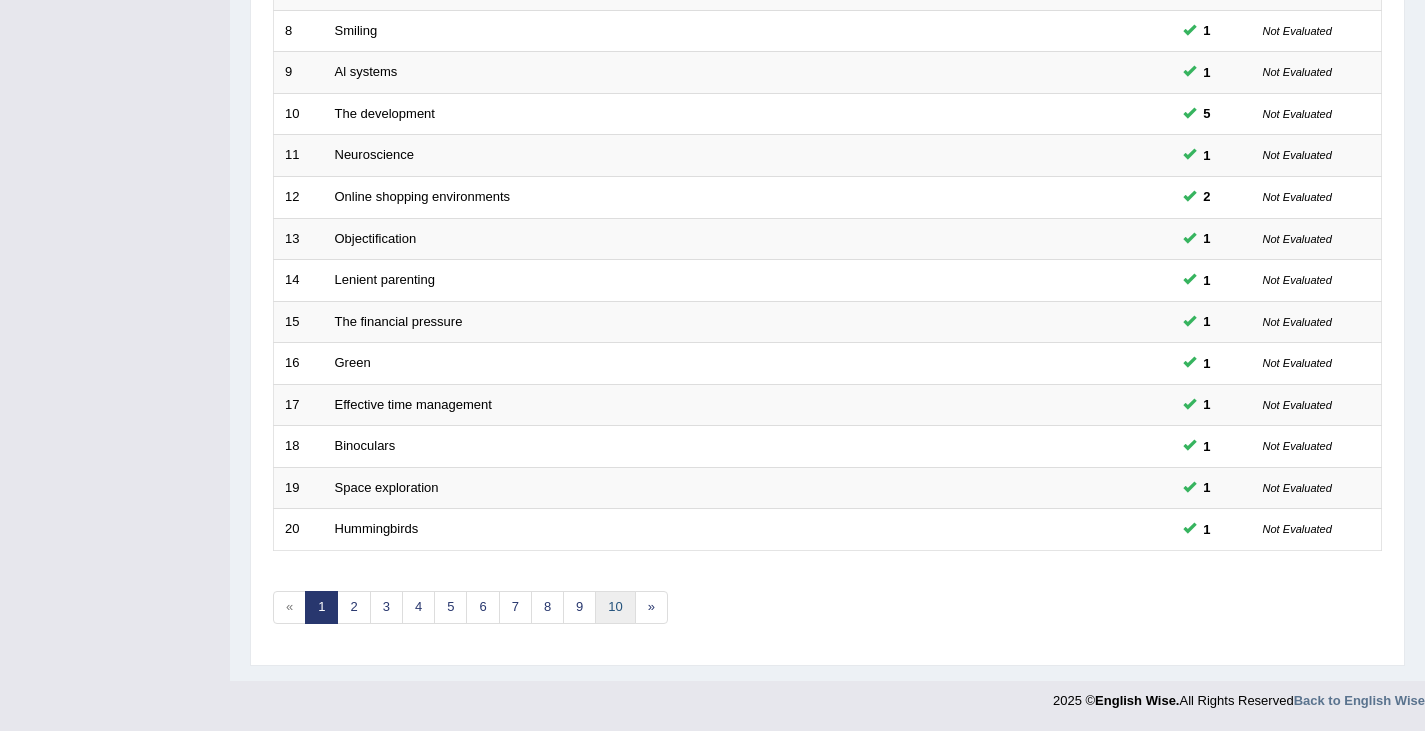 click on "10" at bounding box center (615, 607) 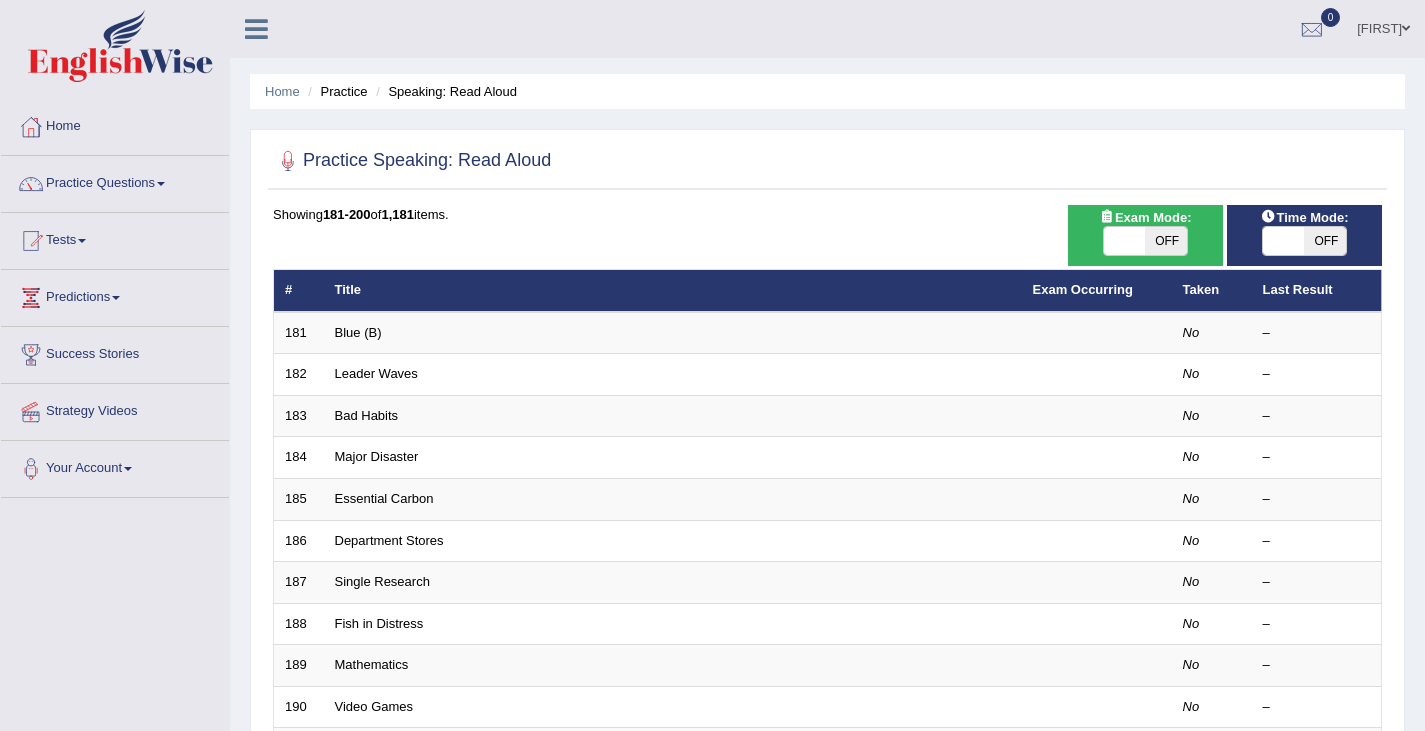 scroll, scrollTop: 0, scrollLeft: 0, axis: both 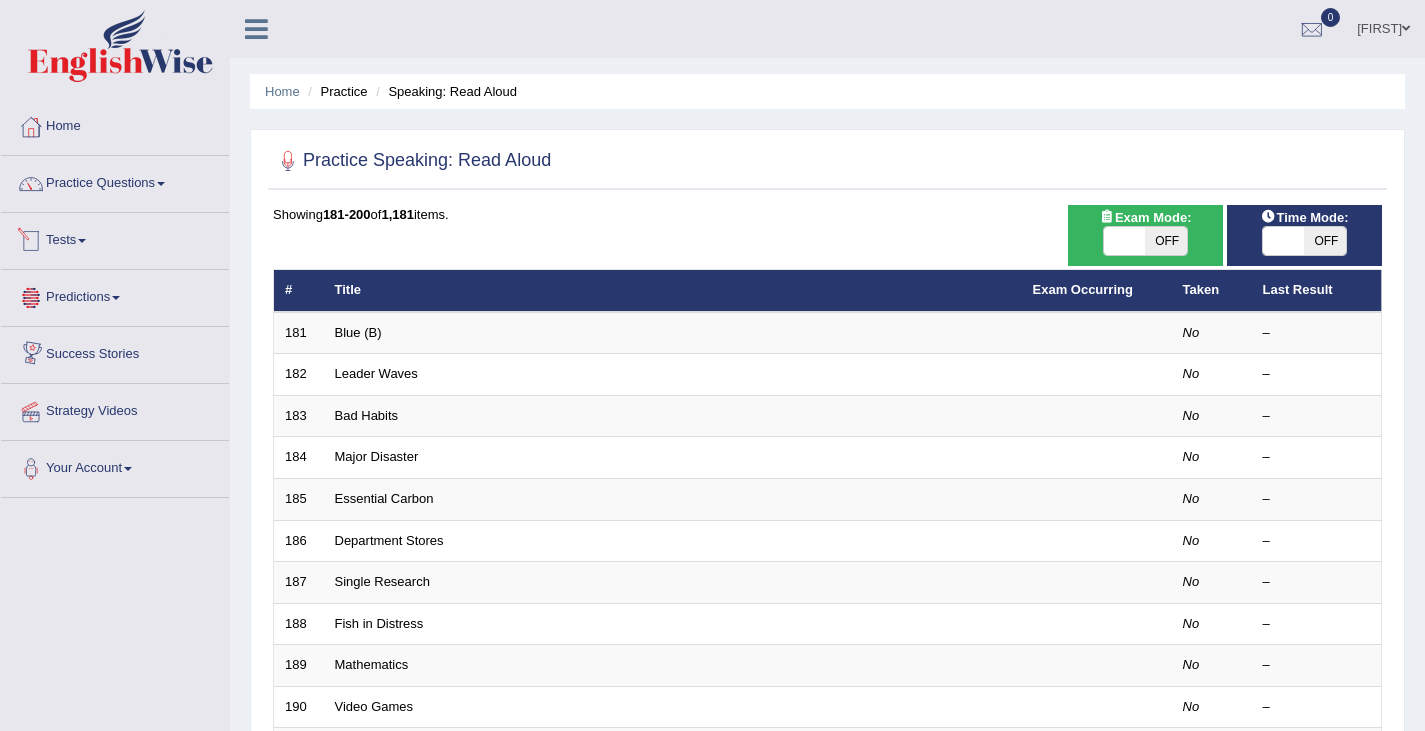 click on "Tests" at bounding box center (115, 238) 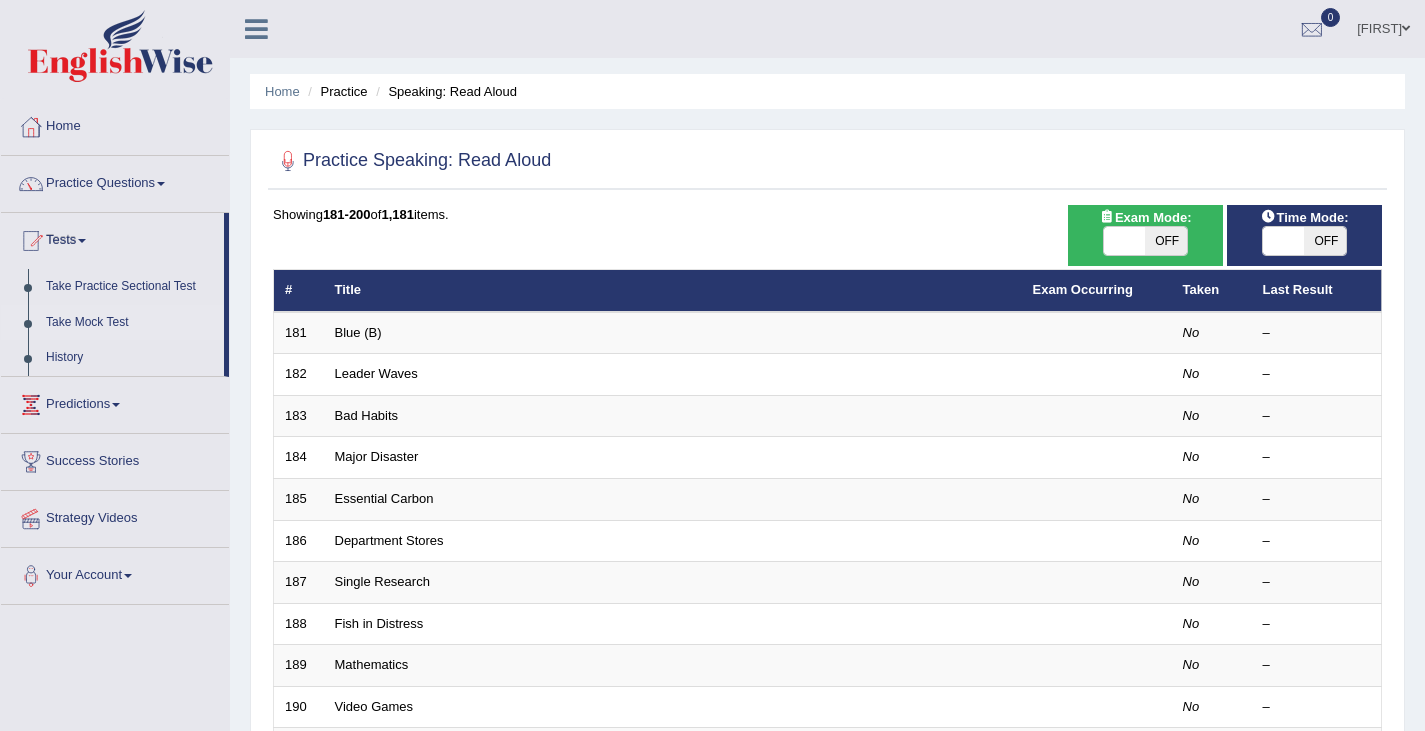 click on "Take Mock Test" at bounding box center (130, 323) 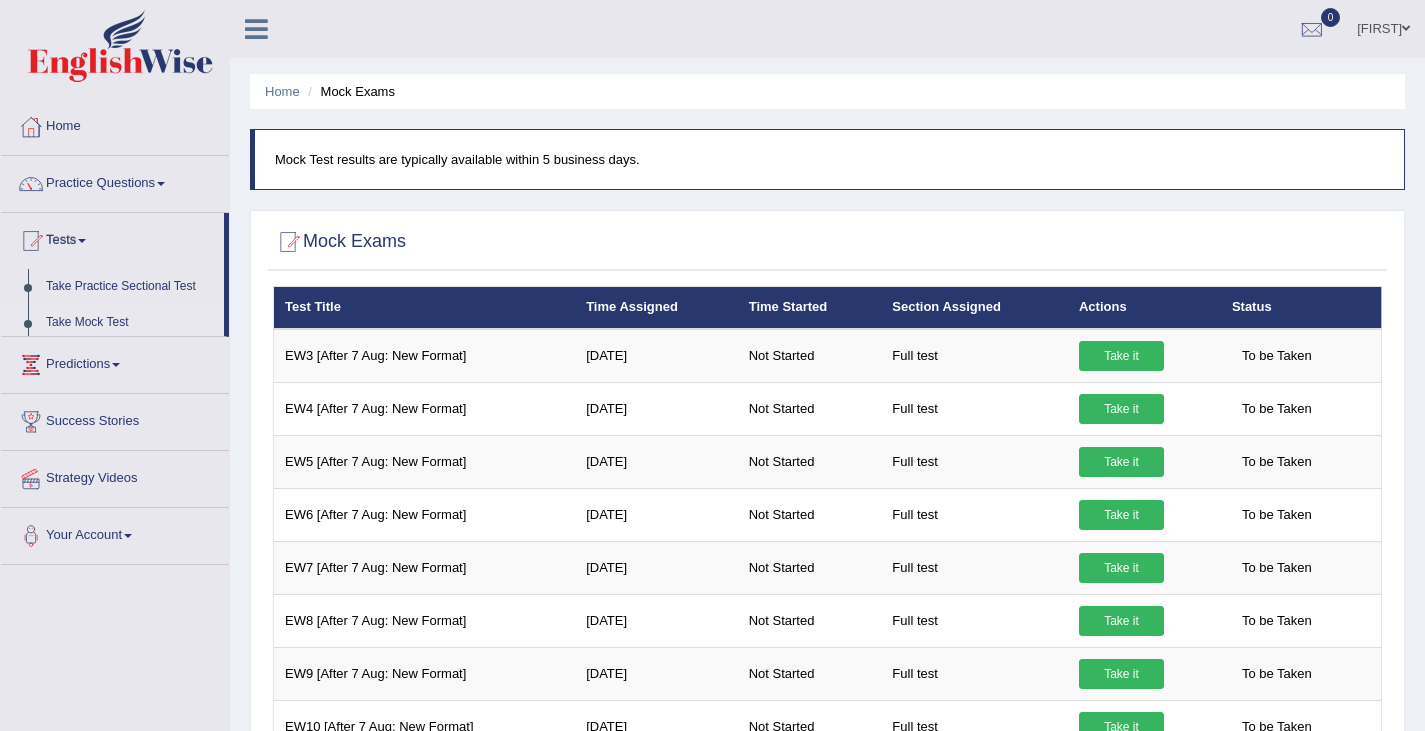 scroll, scrollTop: 0, scrollLeft: 0, axis: both 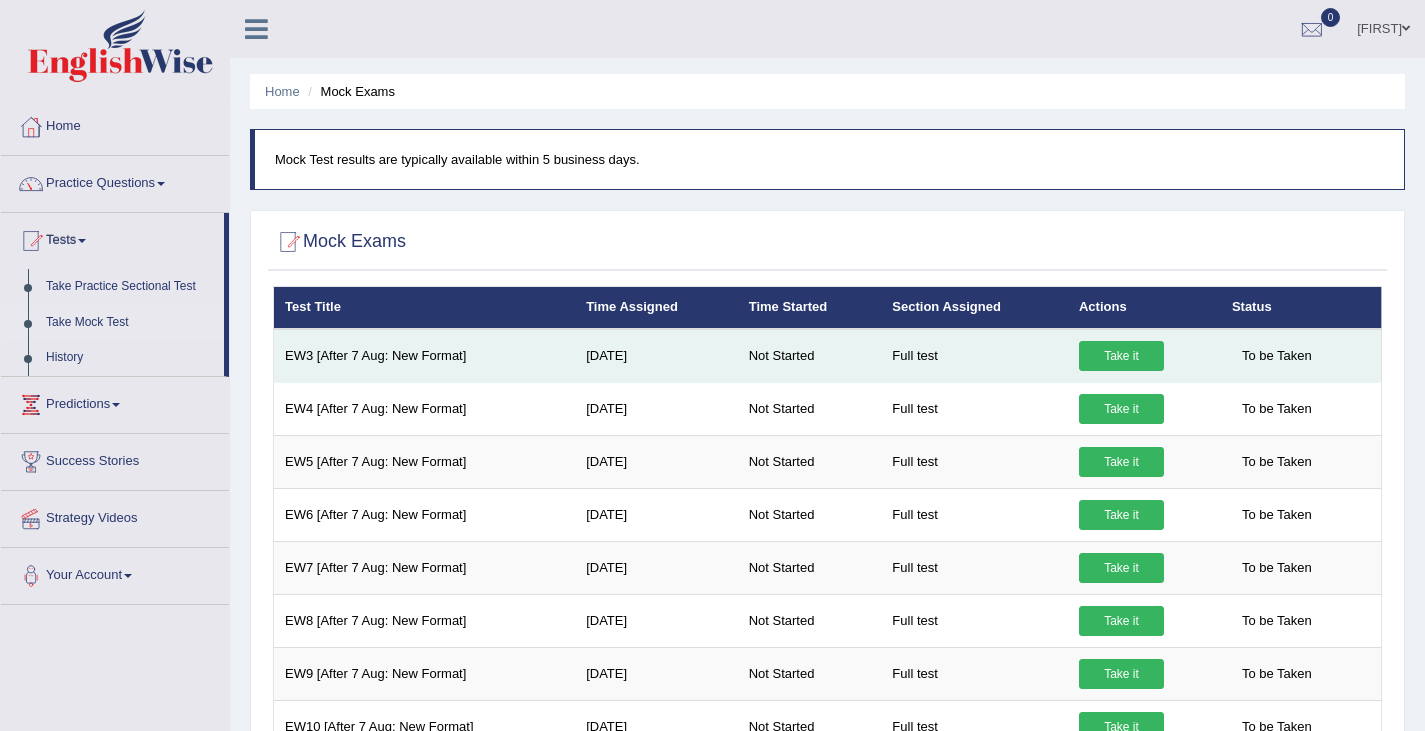 click on "Take it" at bounding box center [1121, 356] 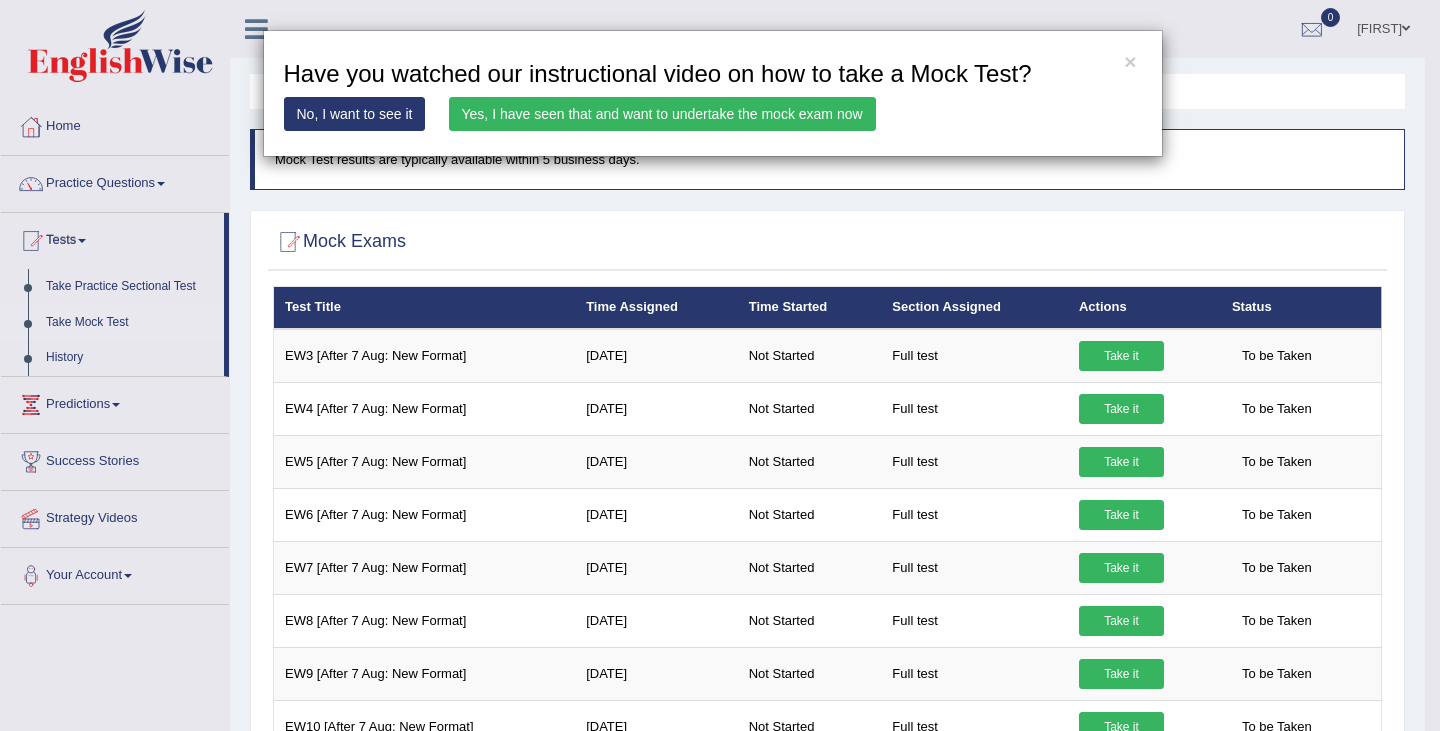 click on "Yes, I have seen that and want to undertake the mock exam now" at bounding box center (662, 114) 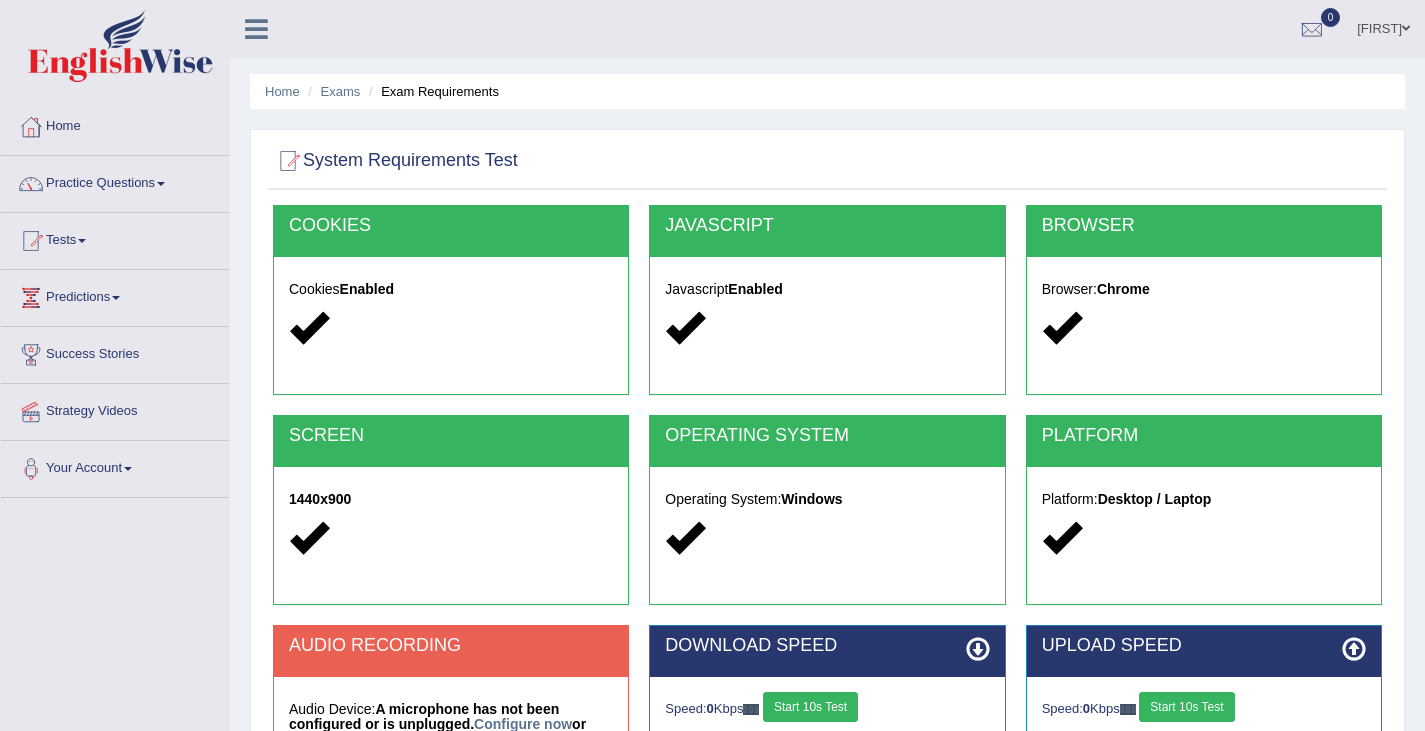 scroll, scrollTop: 0, scrollLeft: 0, axis: both 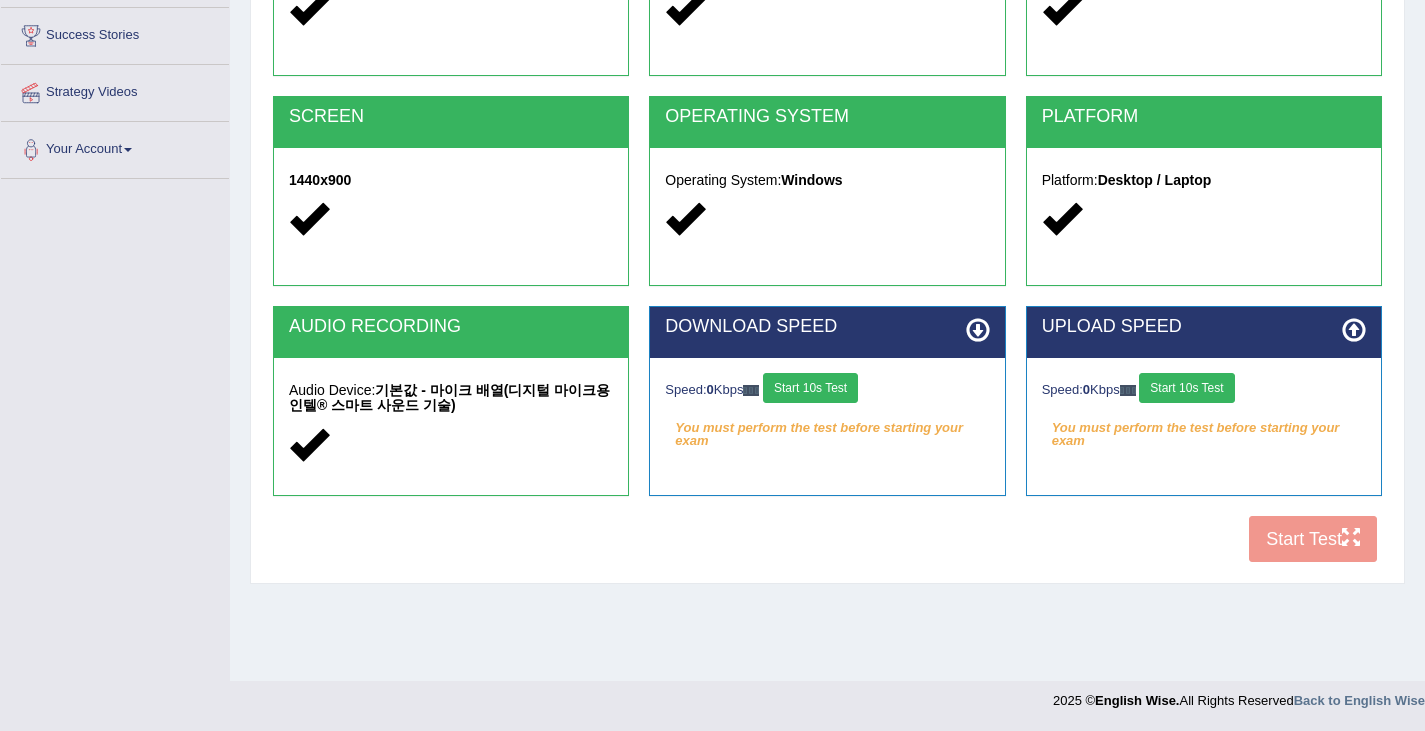 click on "COOKIES
Cookies  Enabled
JAVASCRIPT
Javascript  Enabled
BROWSER
Browser:  Chrome
SCREEN
1440x900
OPERATING SYSTEM
Operating System:  Windows
PLATFORM
Platform:  Desktop / Laptop
AUDIO RECORDING
Audio Device:  기본값 - 마이크 배열(디지털 마이크용 인텔® 스마트 사운드 기술)
DOWNLOAD SPEED
Speed:  0  Kbps    Start 10s Test
You must perform the test before starting your exam
Select Audio Quality
UPLOAD SPEED
Speed:  0  Kbps    Start 10s Test
Start Test" at bounding box center [827, 229] 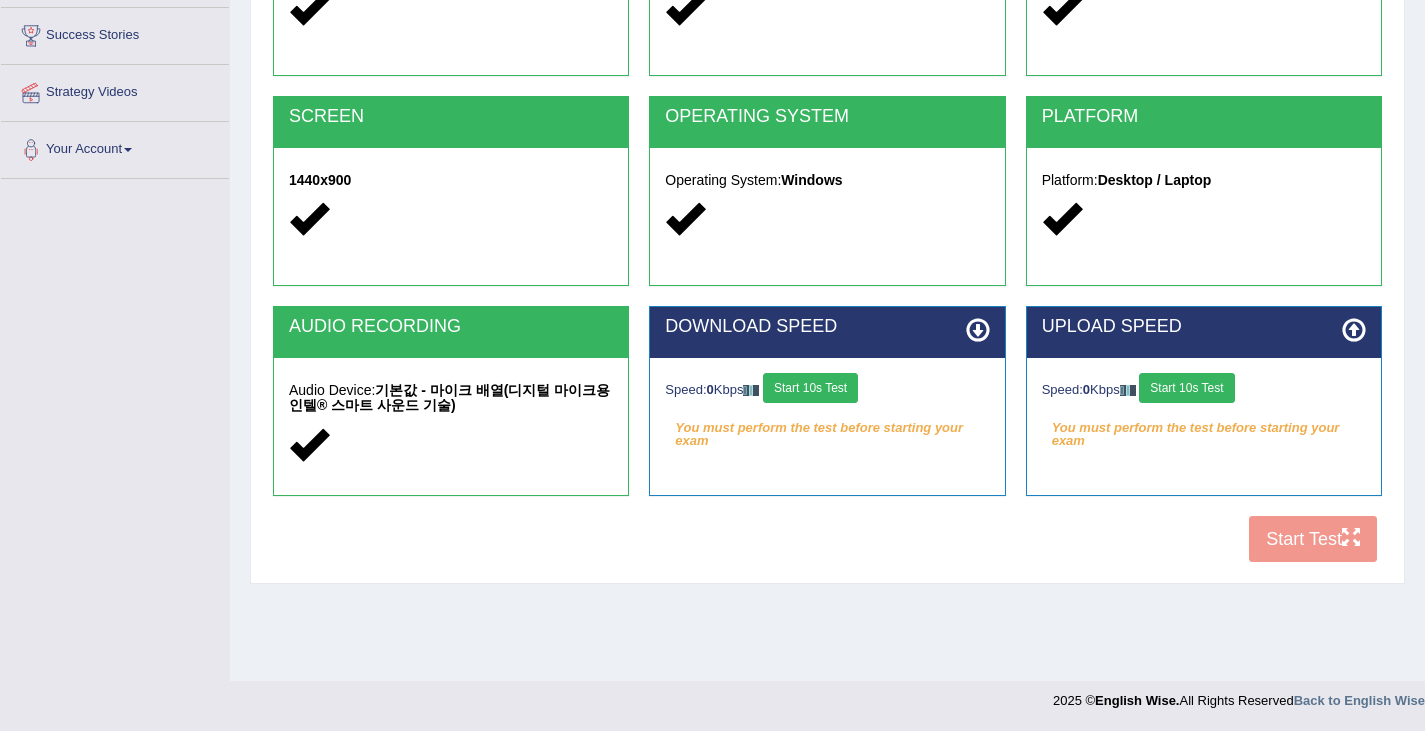click on "COOKIES
Cookies  Enabled
JAVASCRIPT
Javascript  Enabled
BROWSER
Browser:  Chrome
SCREEN
1440x900
OPERATING SYSTEM
Operating System:  Windows
PLATFORM
Platform:  Desktop / Laptop
AUDIO RECORDING
Audio Device:  기본값 - 마이크 배열(디지털 마이크용 인텔® 스마트 사운드 기술)
DOWNLOAD SPEED
Speed:  0  Kbps    Start 10s Test
You must perform the test before starting your exam
Select Audio Quality
UPLOAD SPEED
Speed:  0  Kbps    Start 10s Test
Start Test" at bounding box center [827, 229] 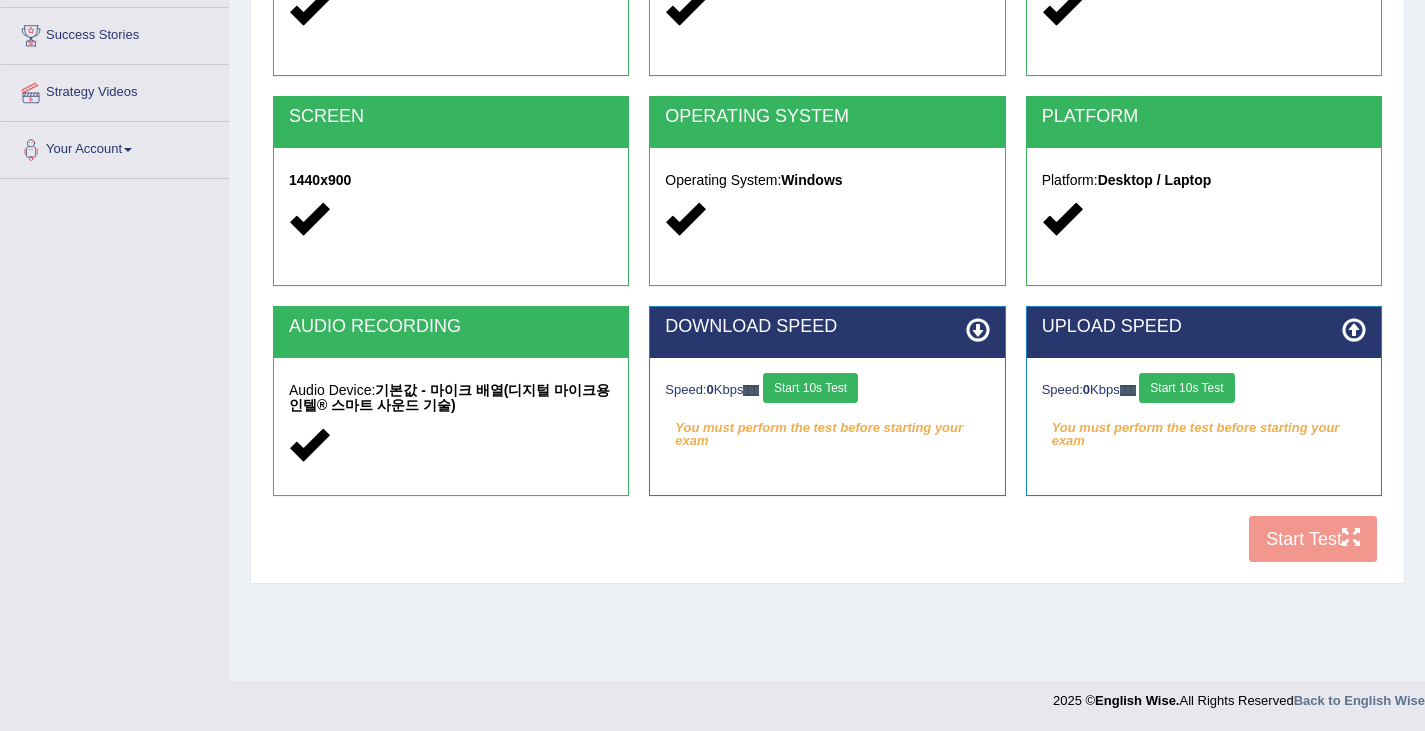 click on "Start 10s Test" at bounding box center [810, 388] 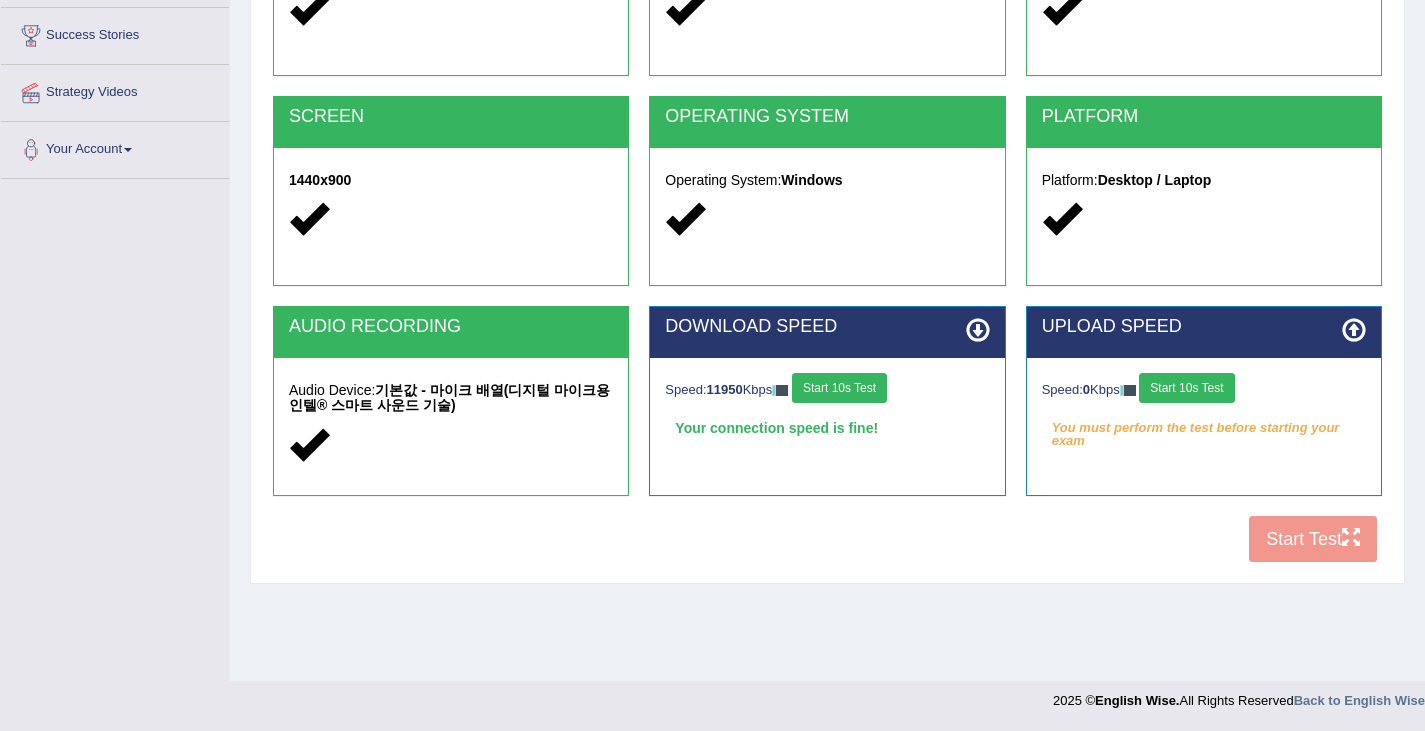 click on "Start 10s Test" at bounding box center (1186, 388) 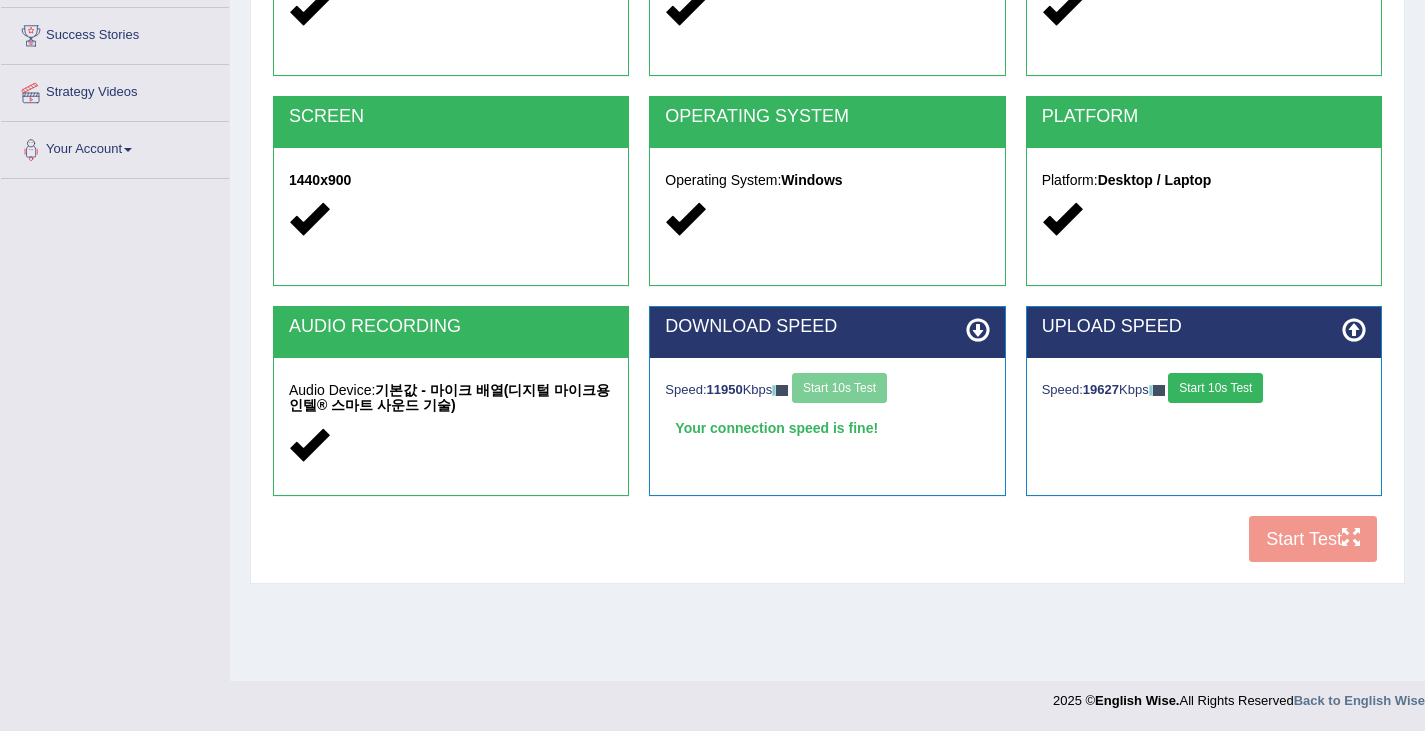 click on "COOKIES
Cookies  Enabled
JAVASCRIPT
Javascript  Enabled
BROWSER
Browser:  Chrome
SCREEN
1440x900
OPERATING SYSTEM
Operating System:  Windows
PLATFORM
Platform:  Desktop / Laptop
AUDIO RECORDING
Audio Device:  기본값 - 마이크 배열(디지털 마이크용 인텔® 스마트 사운드 기술)
DOWNLOAD SPEED
Speed:  11950  Kbps    Start 10s Test
Your connection speed is fine!
Select Audio Quality
UPLOAD SPEED
Speed:  19627  Kbps    Start 10s Test
Start Test" at bounding box center [827, 229] 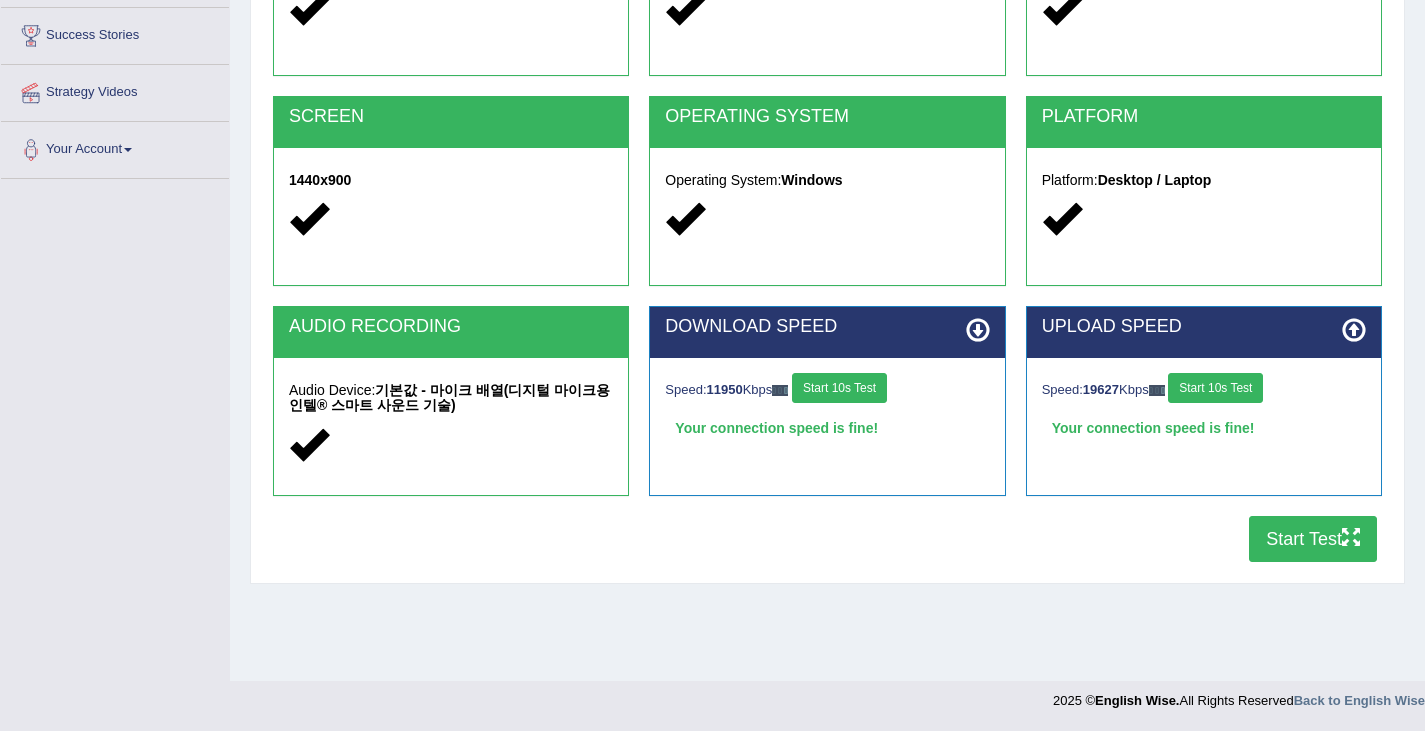 click on "Start Test" at bounding box center [1313, 539] 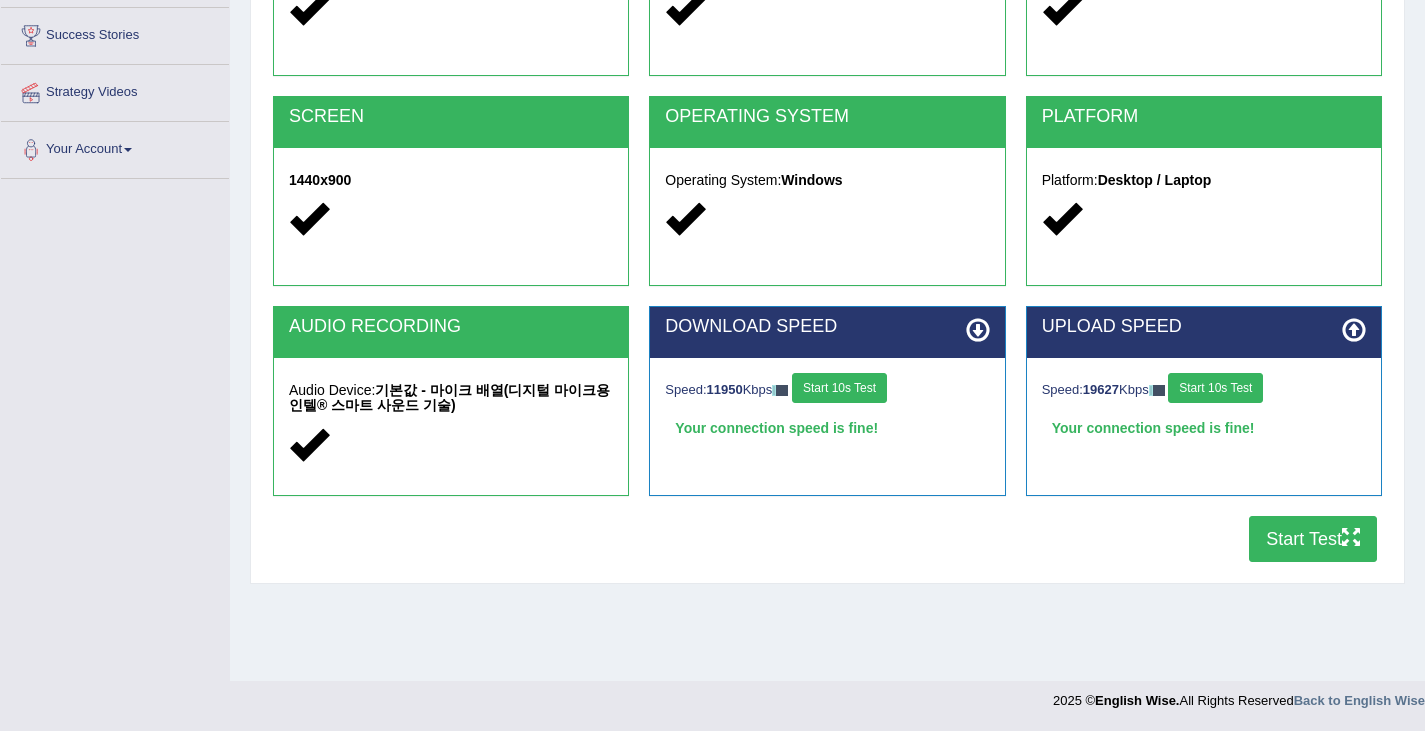 click on "Start Test" at bounding box center (1313, 539) 